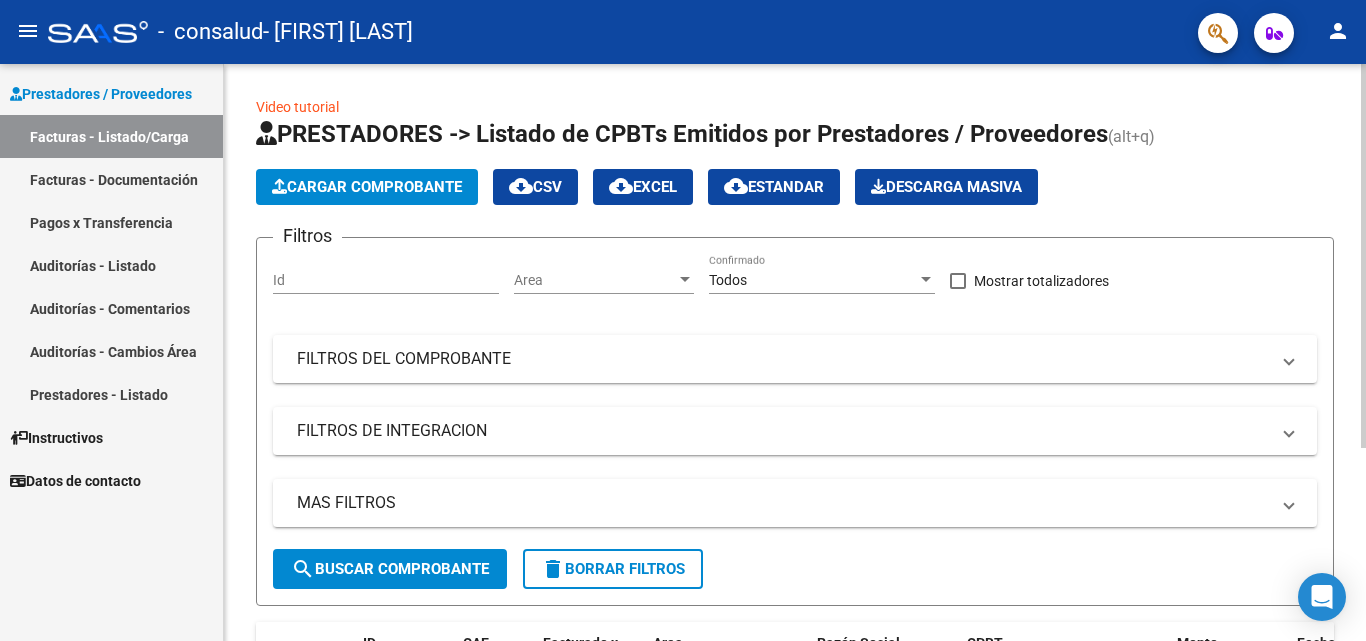 scroll, scrollTop: 0, scrollLeft: 0, axis: both 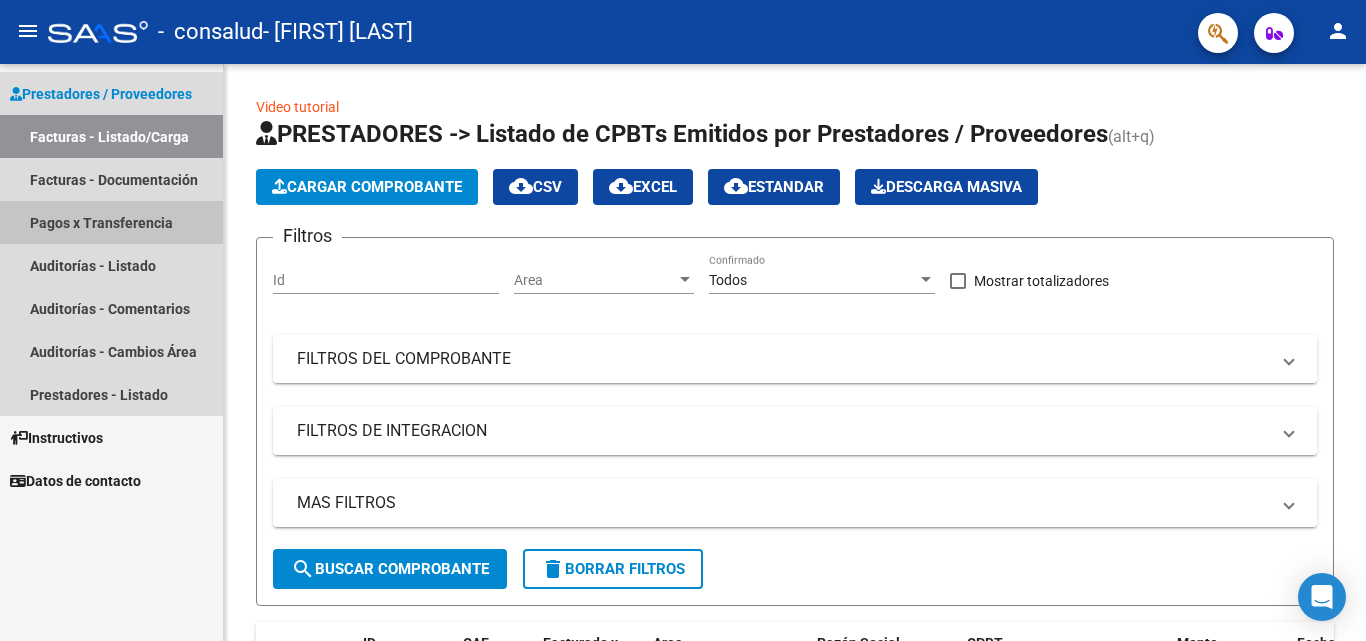 click on "Pagos x Transferencia" at bounding box center (111, 222) 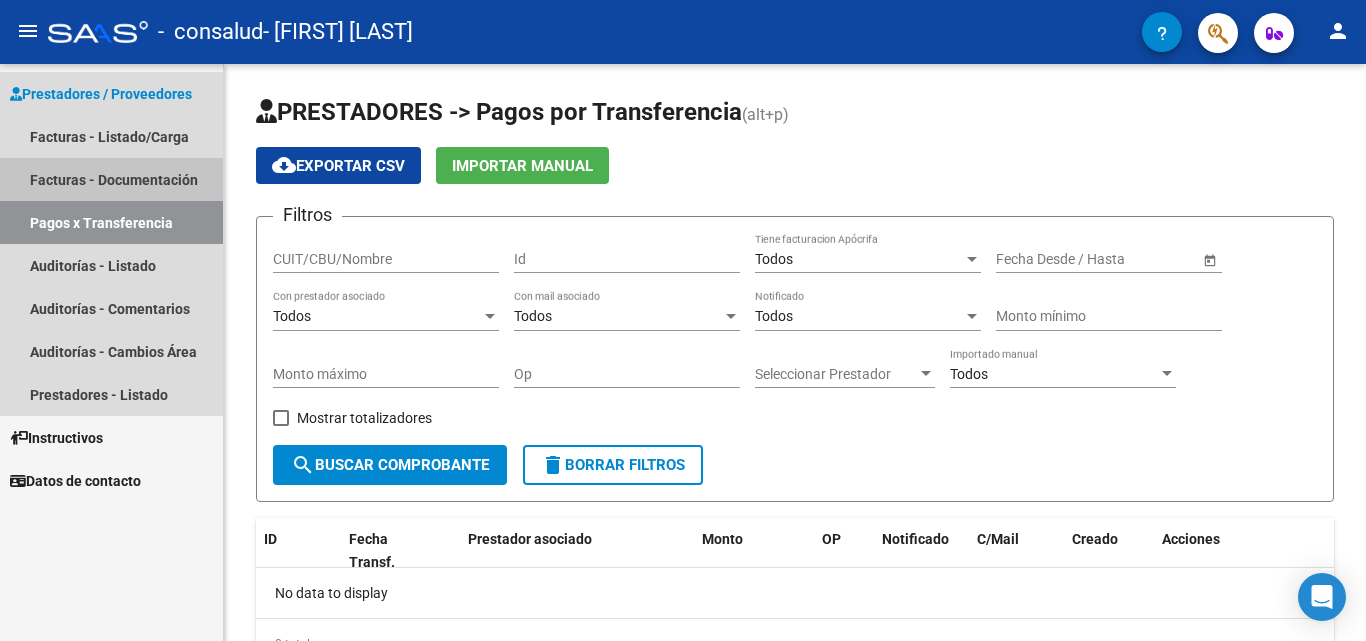click on "Facturas - Documentación" at bounding box center (111, 179) 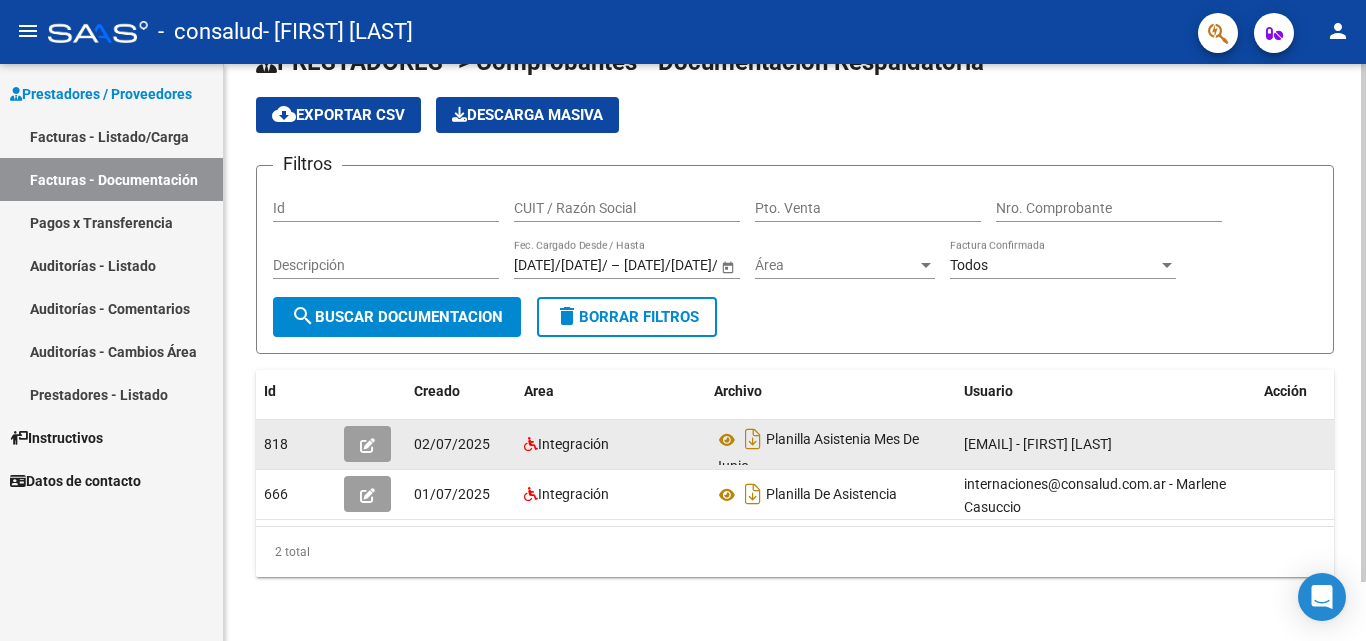 scroll, scrollTop: 66, scrollLeft: 0, axis: vertical 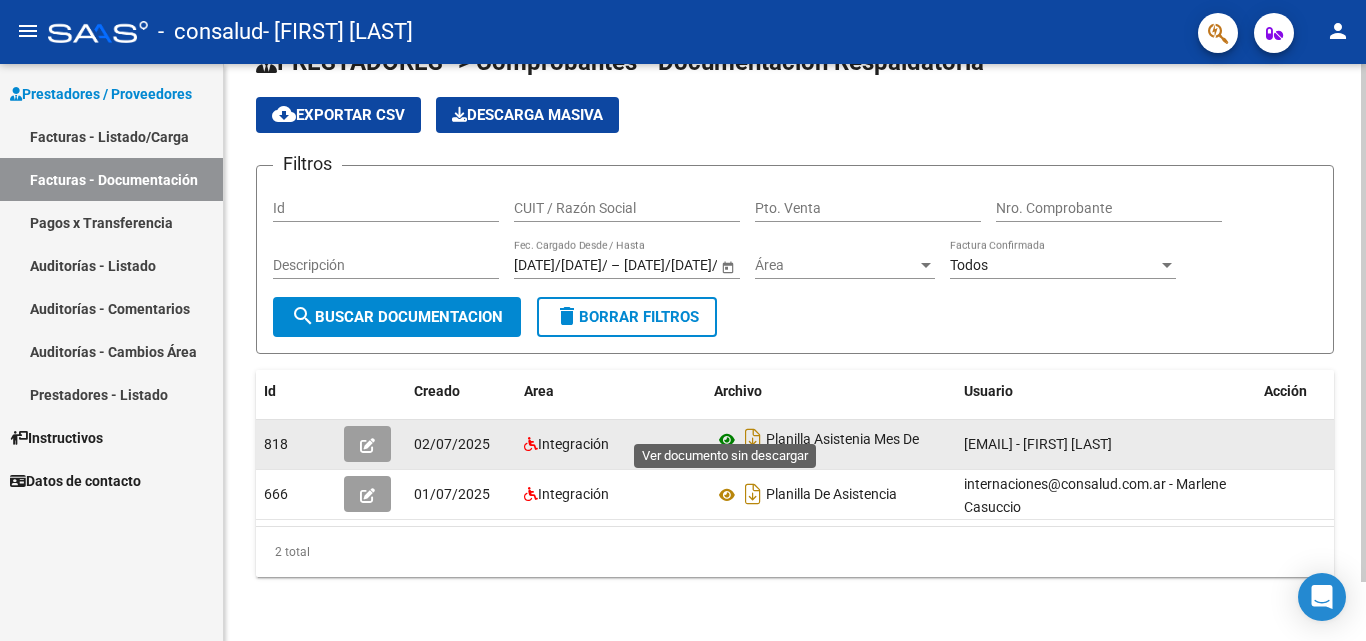 click 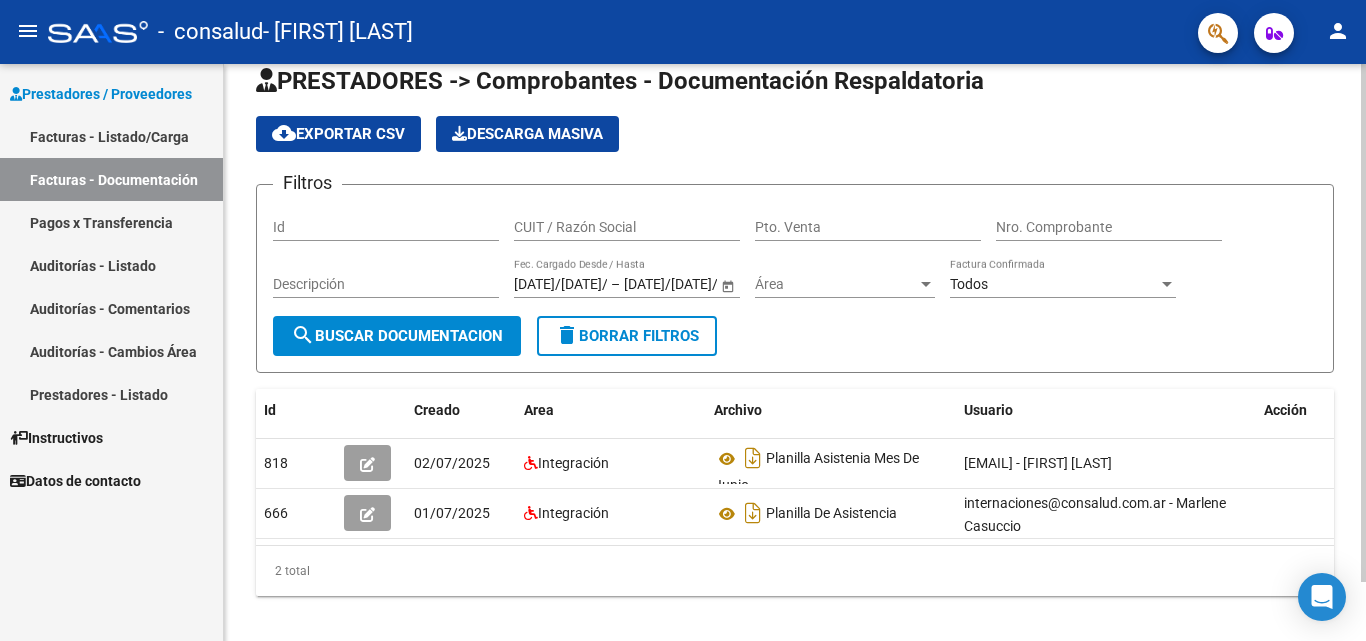 scroll, scrollTop: 0, scrollLeft: 0, axis: both 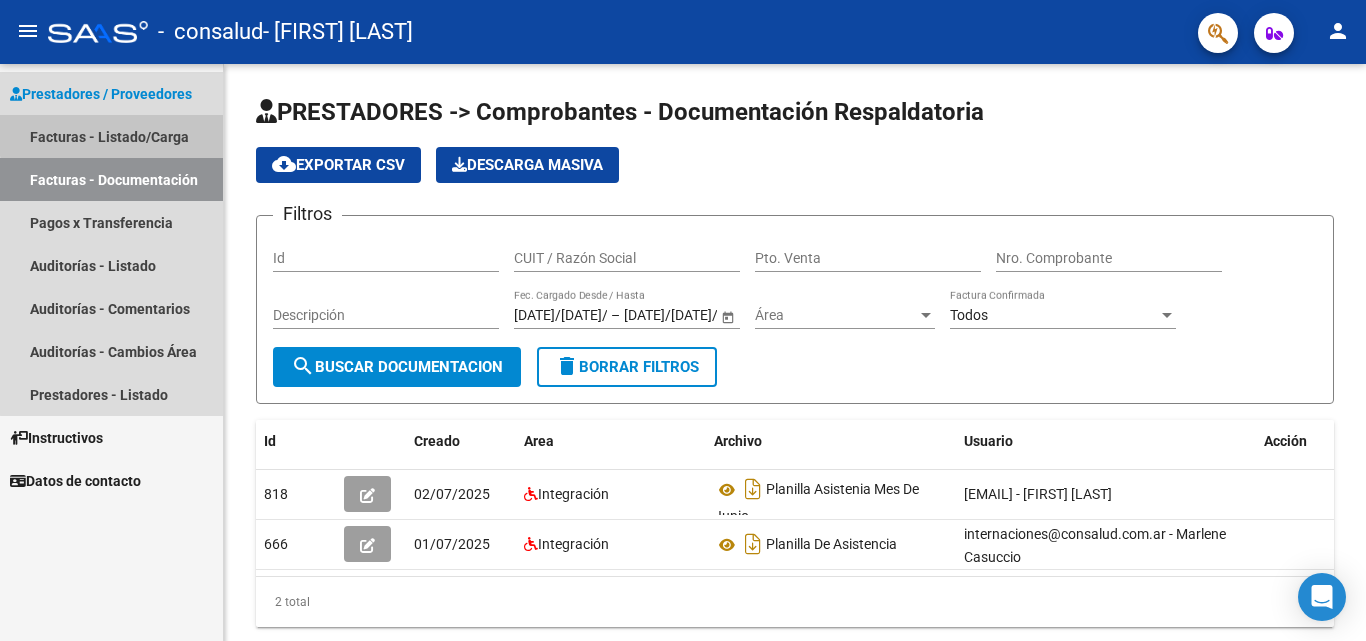 click on "Facturas - Listado/Carga" at bounding box center (111, 136) 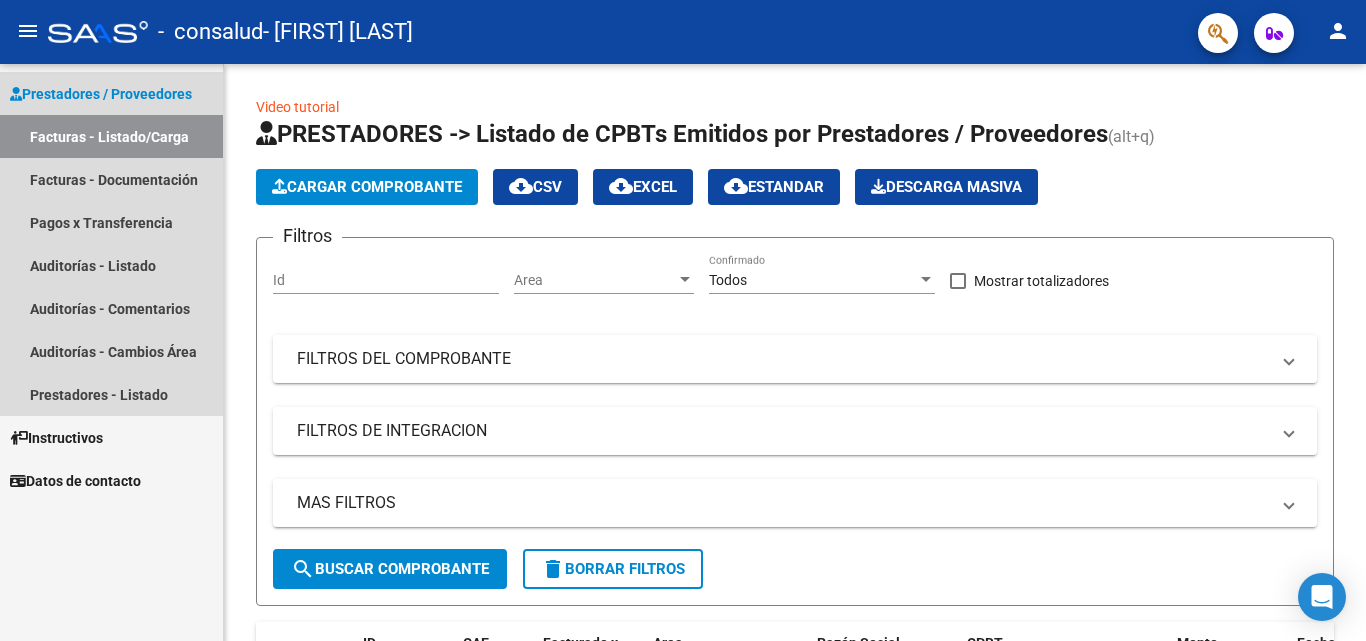 click on "Facturas - Listado/Carga" at bounding box center (111, 136) 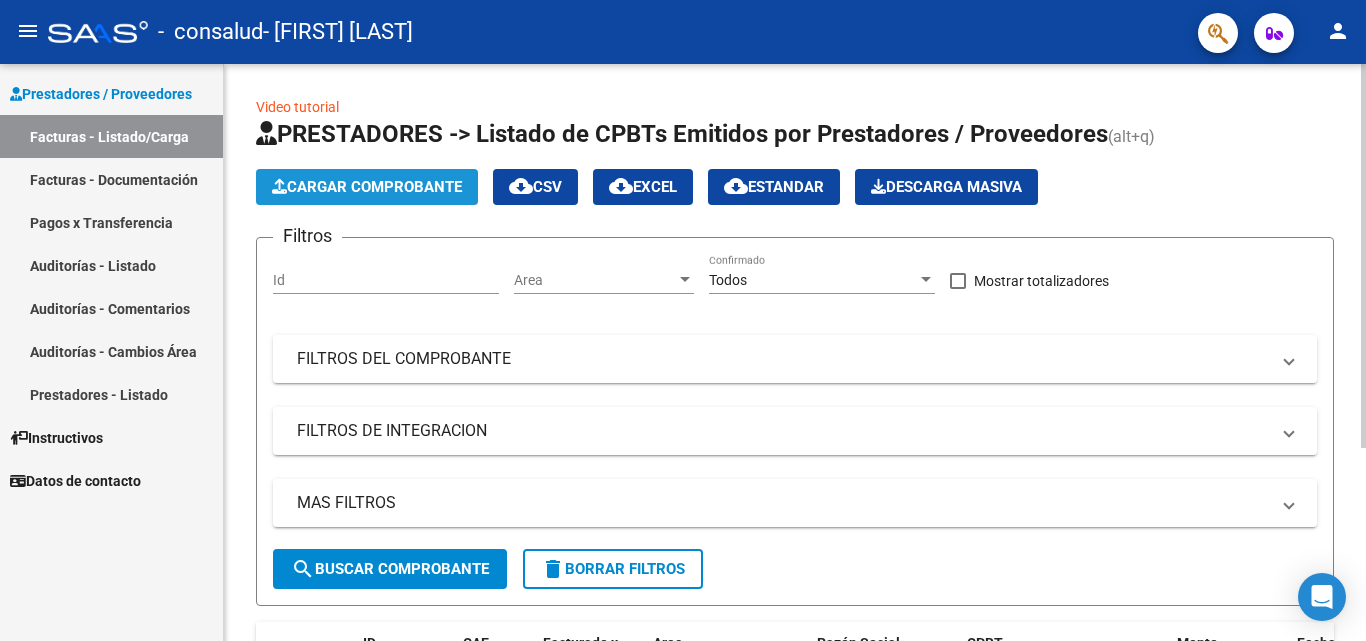 click on "Cargar Comprobante" 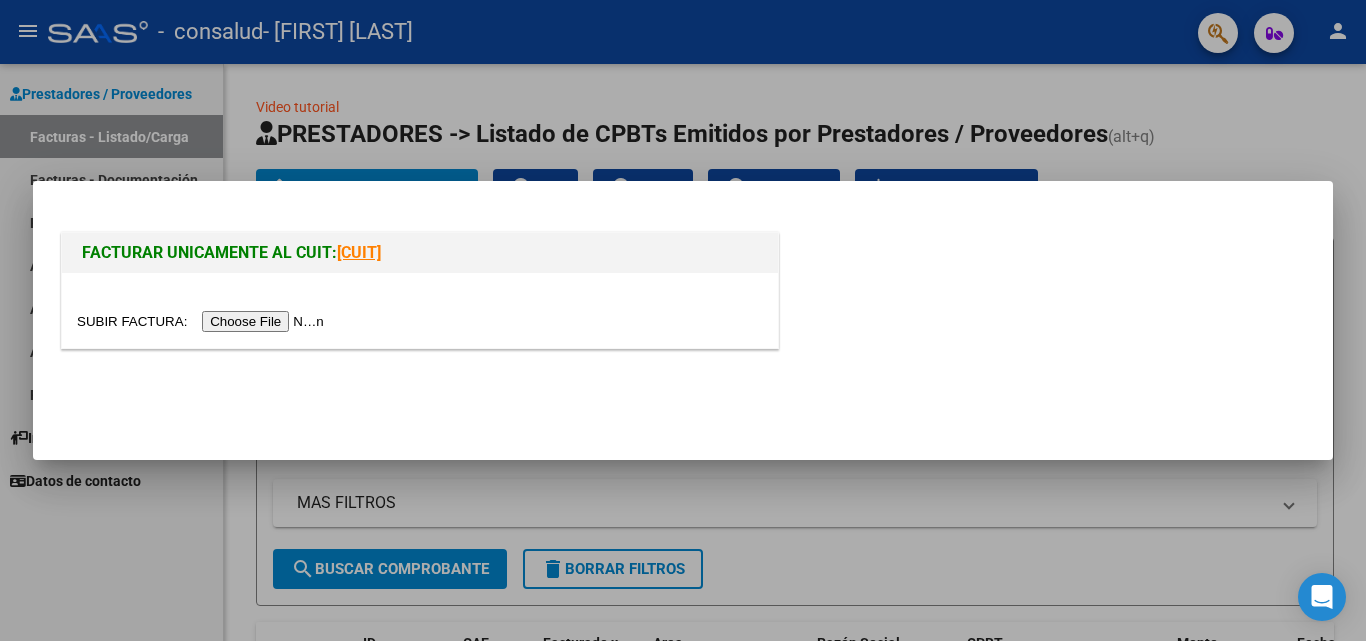 click at bounding box center (203, 321) 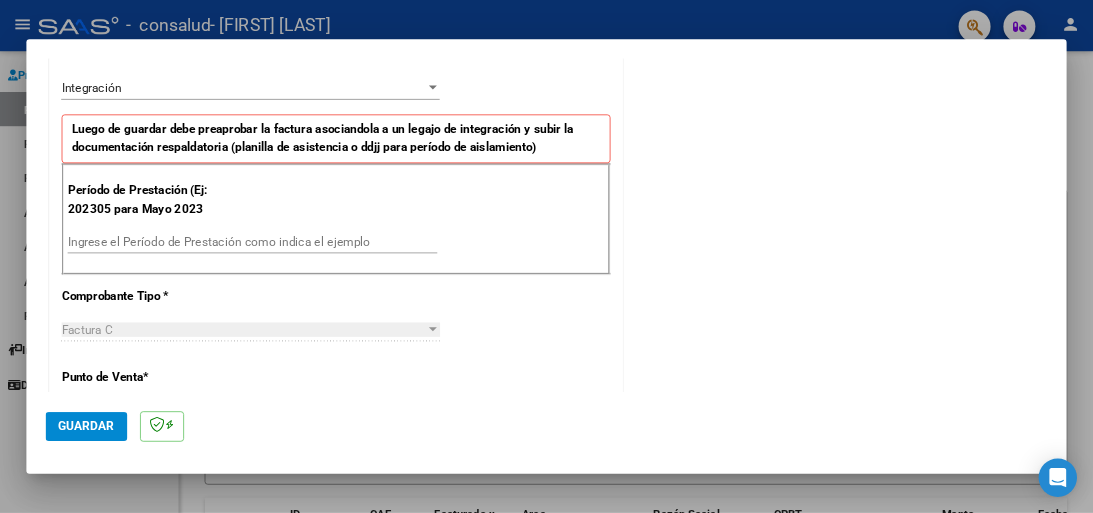 scroll, scrollTop: 447, scrollLeft: 0, axis: vertical 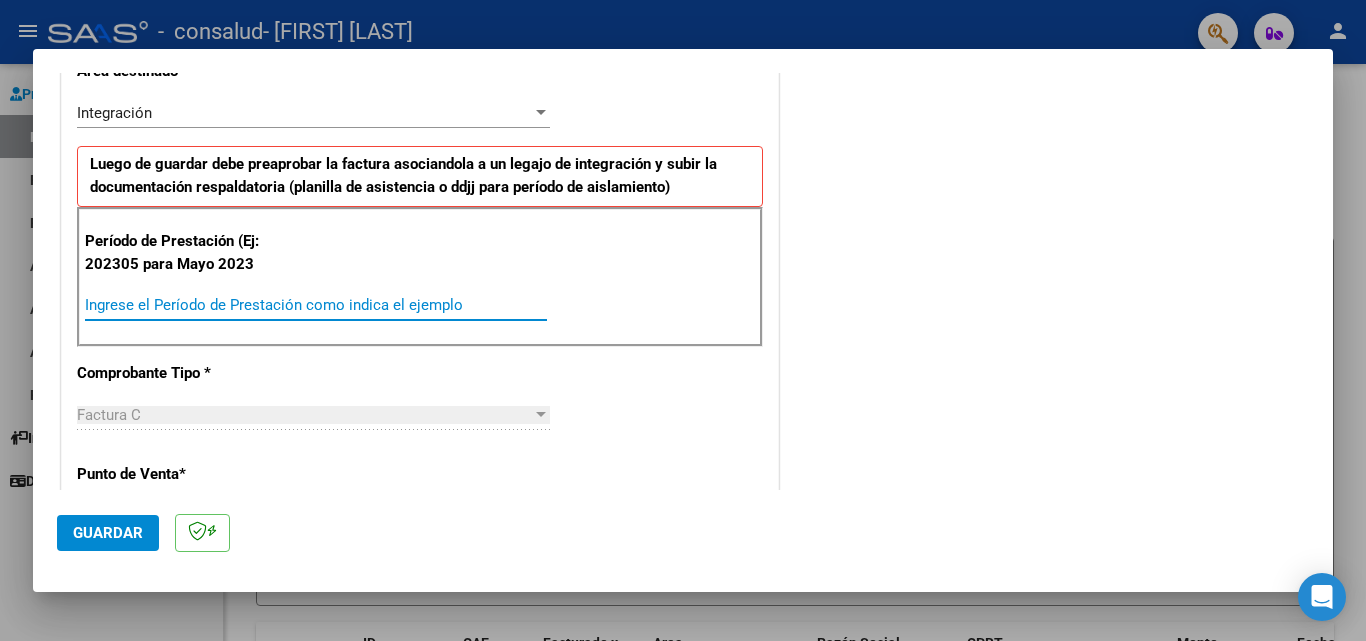 click on "Ingrese el Período de Prestación como indica el ejemplo" at bounding box center [316, 305] 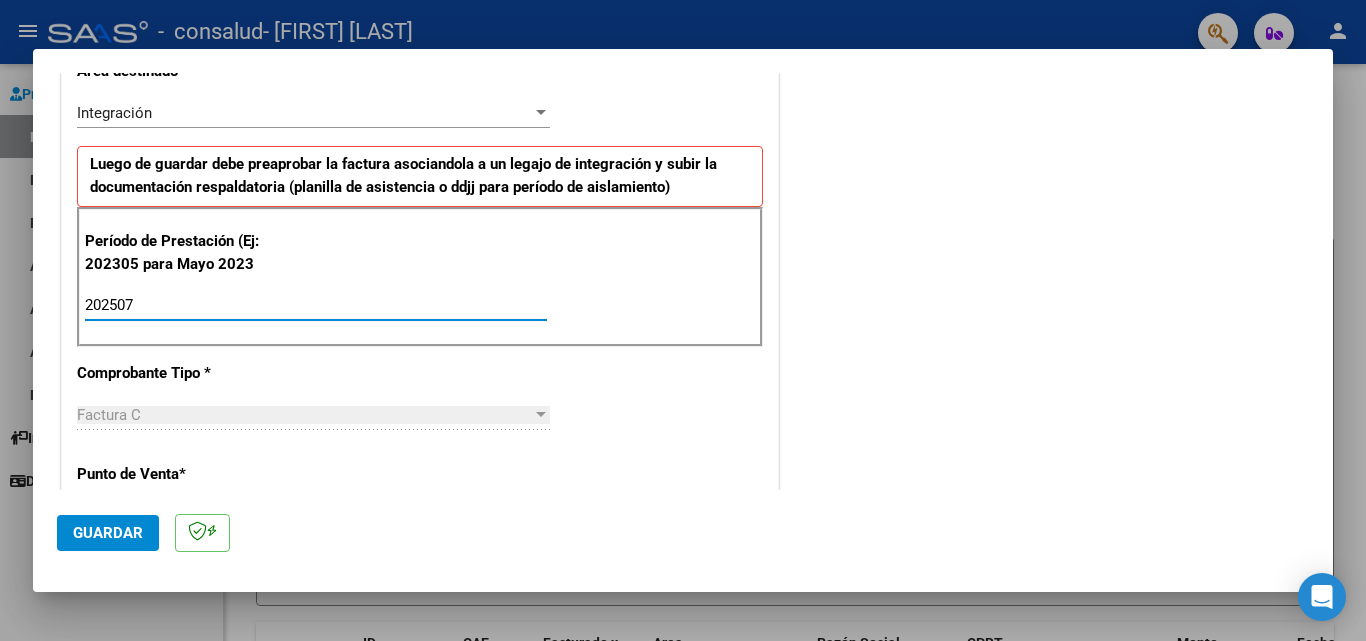 type on "202507" 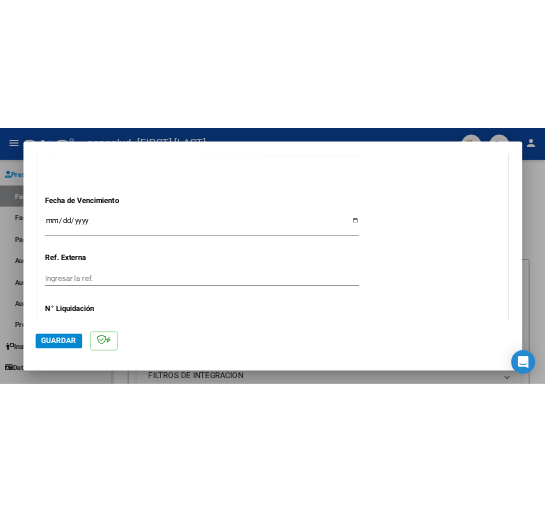 scroll, scrollTop: 1318, scrollLeft: 0, axis: vertical 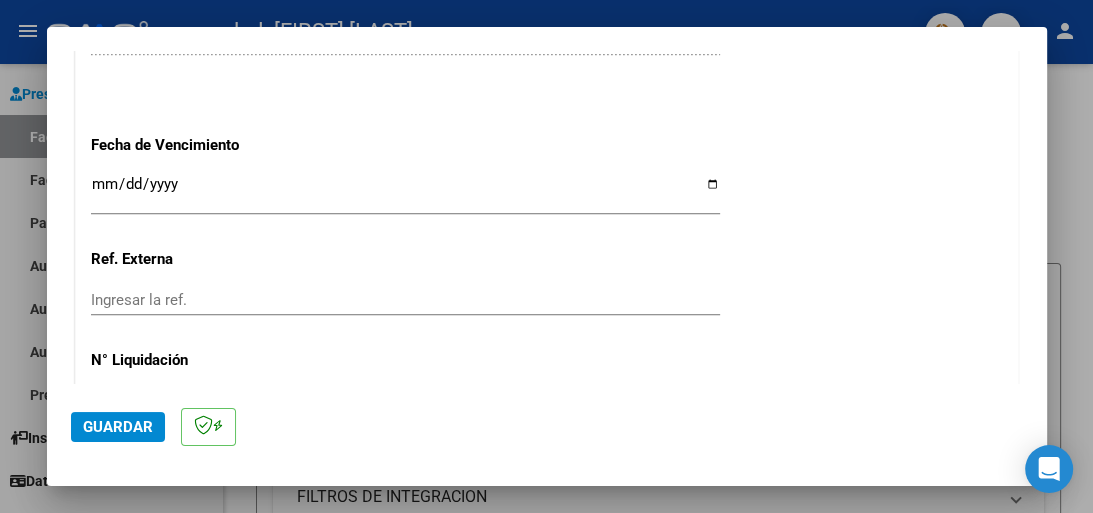 click on "Guardar" 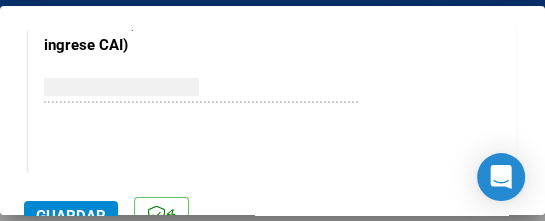 click on "Guardar" 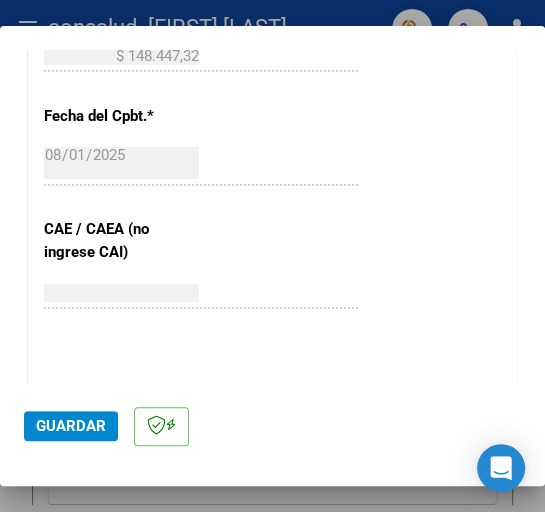 scroll, scrollTop: 1135, scrollLeft: 0, axis: vertical 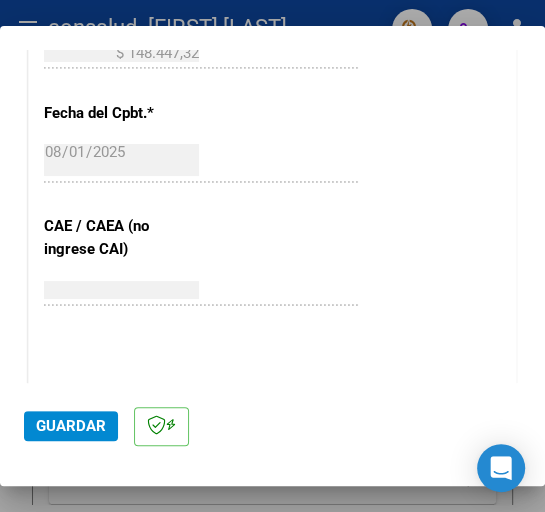 click on "*" 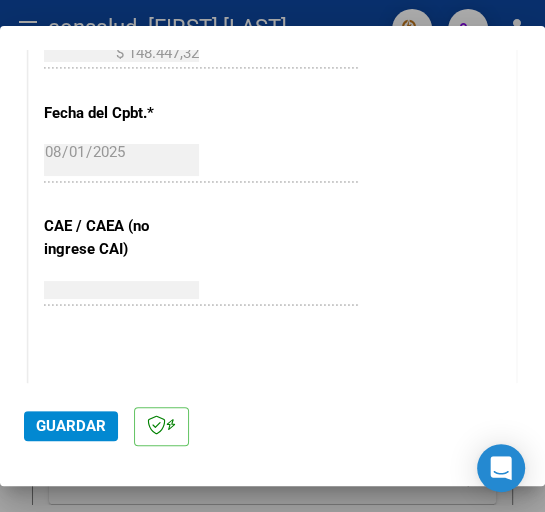 click on "*" 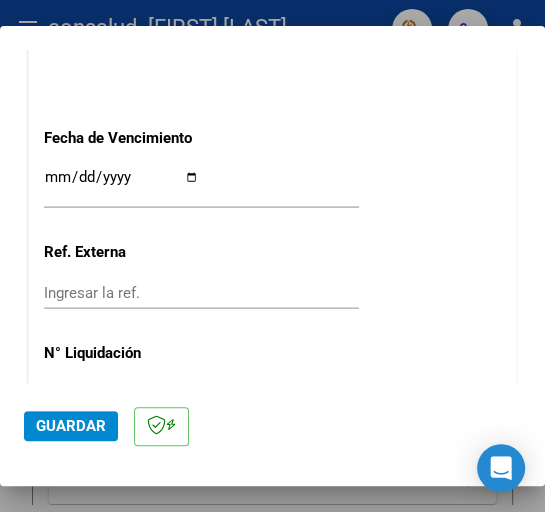 scroll, scrollTop: 1395, scrollLeft: 0, axis: vertical 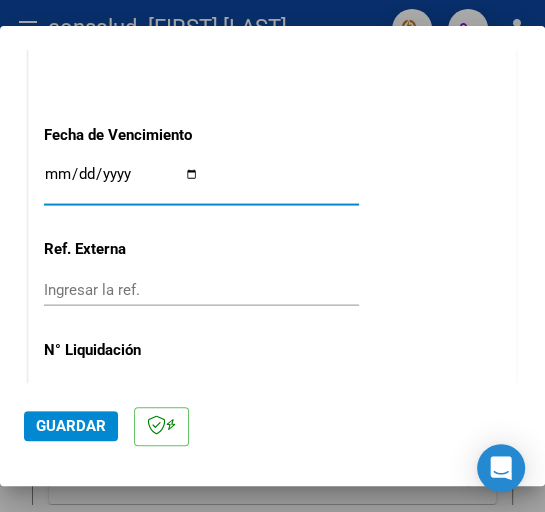 click on "Ingresar la fecha" at bounding box center [121, 182] 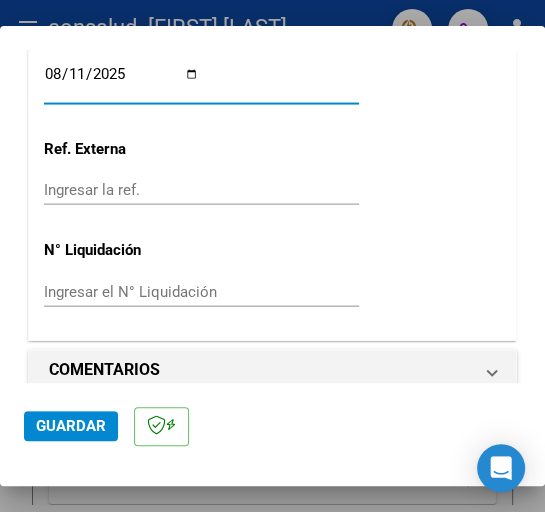 scroll, scrollTop: 1515, scrollLeft: 0, axis: vertical 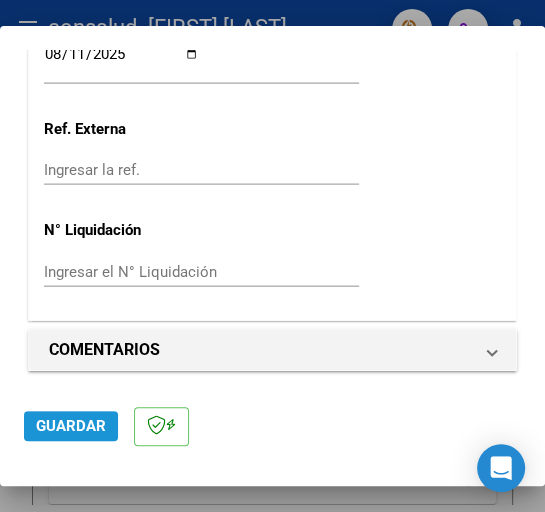 click on "Guardar" 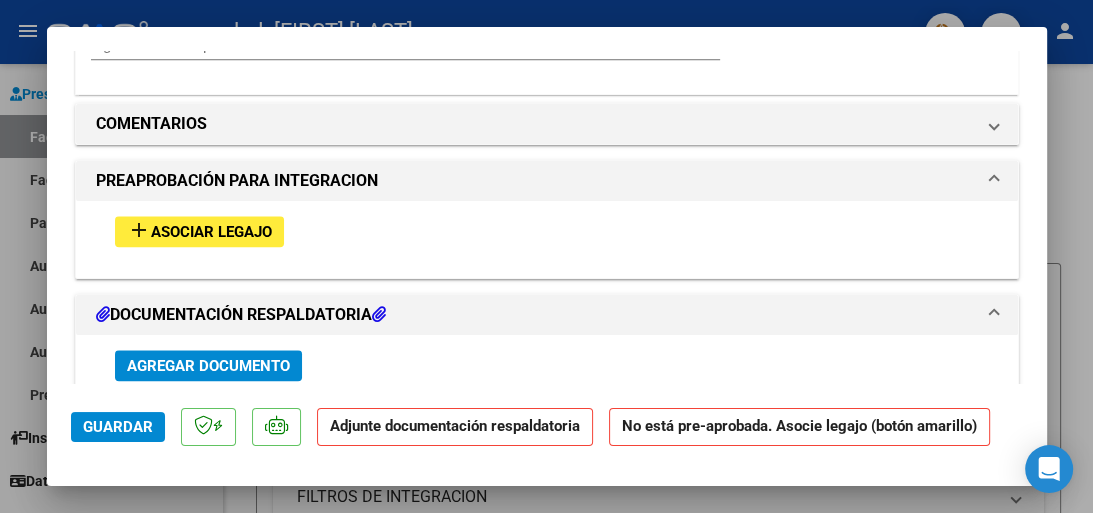 scroll, scrollTop: 1691, scrollLeft: 0, axis: vertical 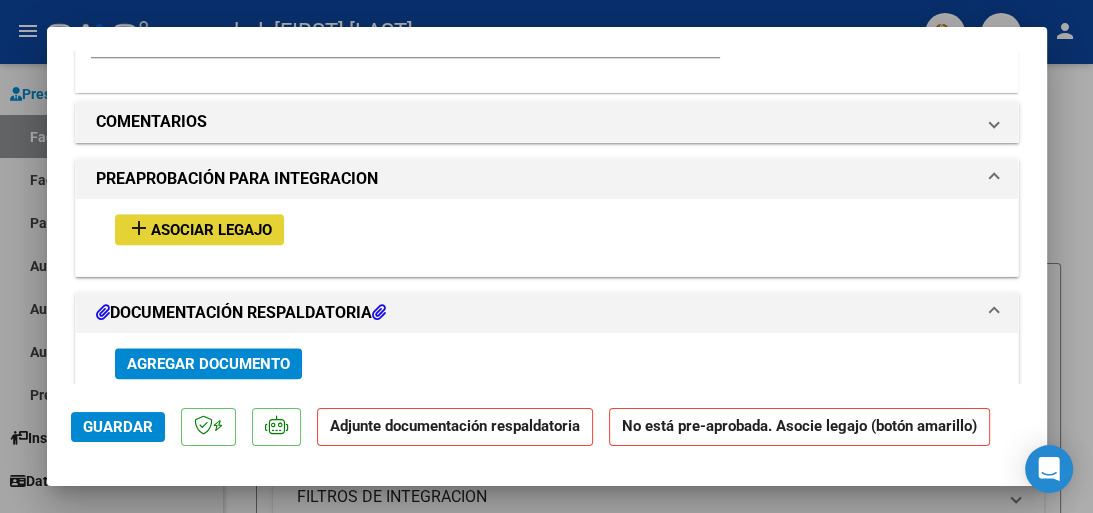 click on "Asociar Legajo" at bounding box center [211, 230] 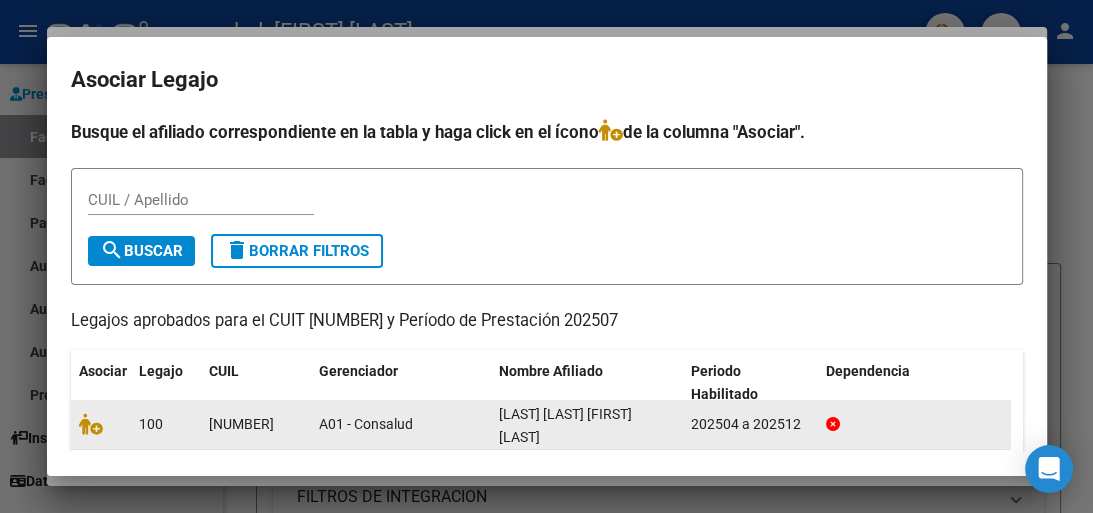 click on "[NUMBER]" 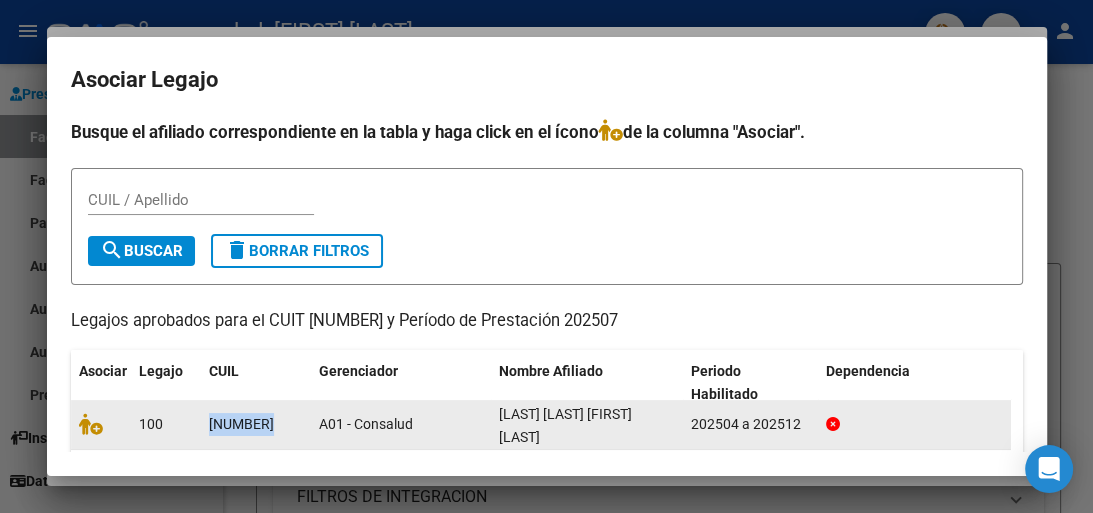click on "[NUMBER]" 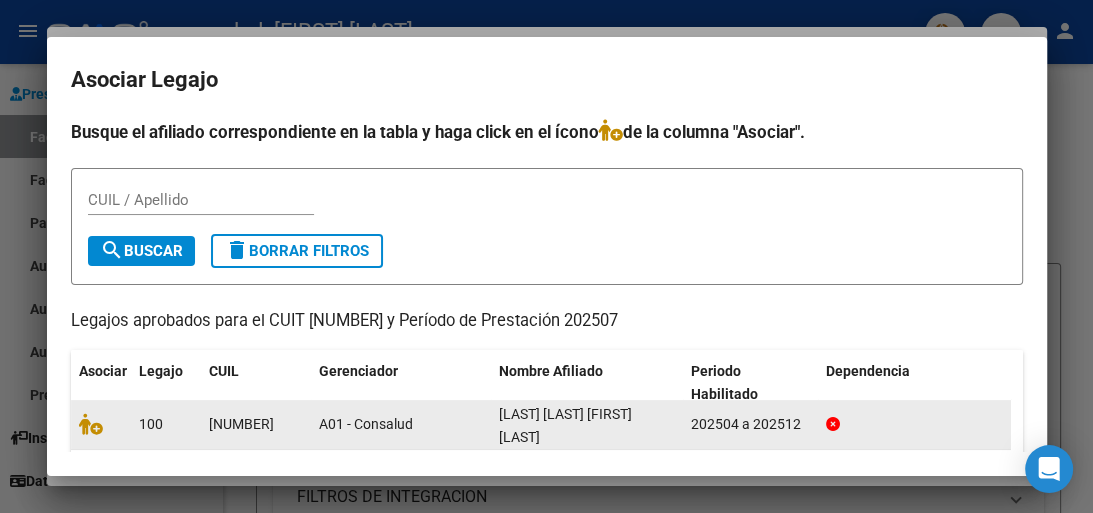 click on "100" 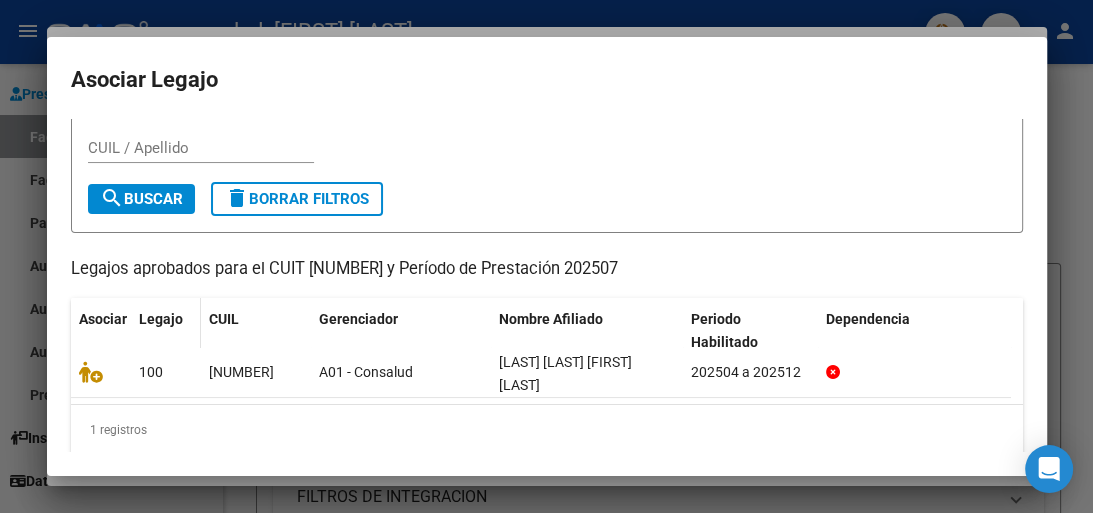 scroll, scrollTop: 69, scrollLeft: 0, axis: vertical 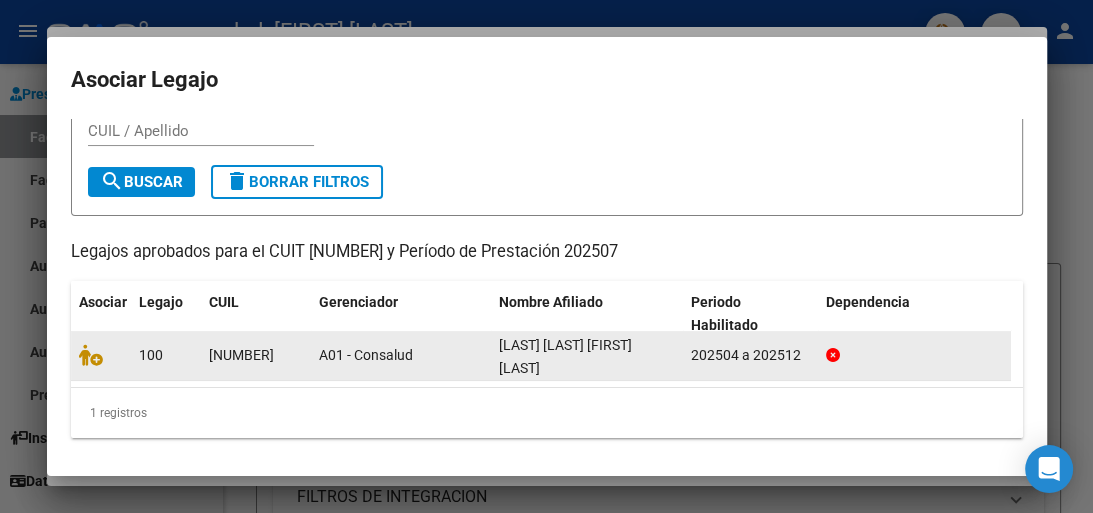 drag, startPoint x: 293, startPoint y: 347, endPoint x: 208, endPoint y: 352, distance: 85.146935 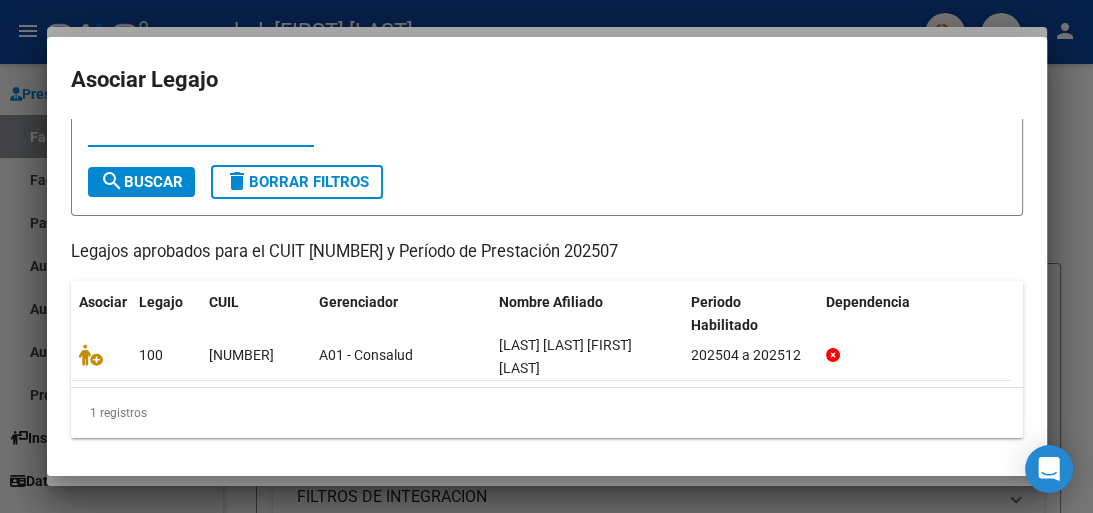 click on "CUIL / Apellido" at bounding box center [201, 131] 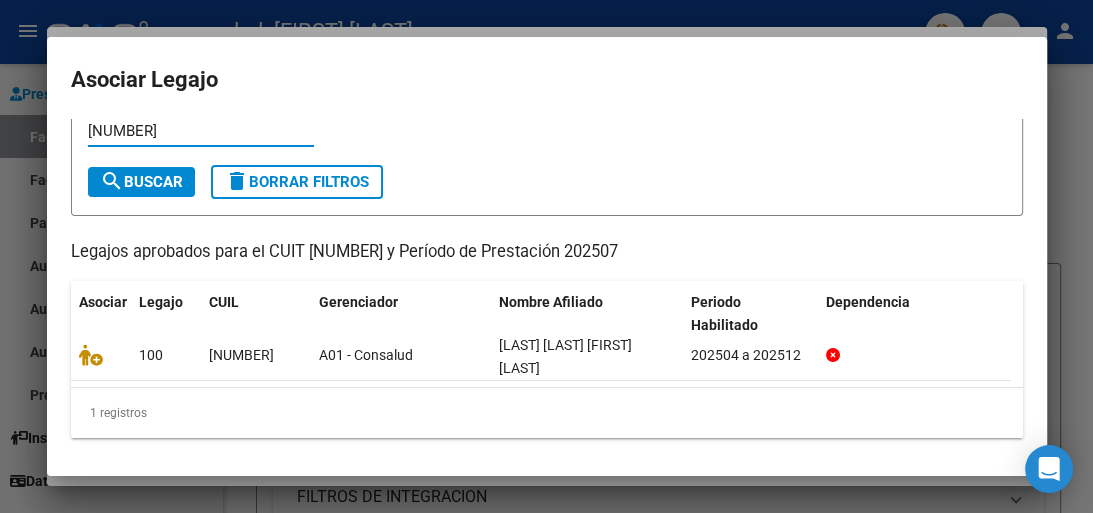 type on "[NUMBER]" 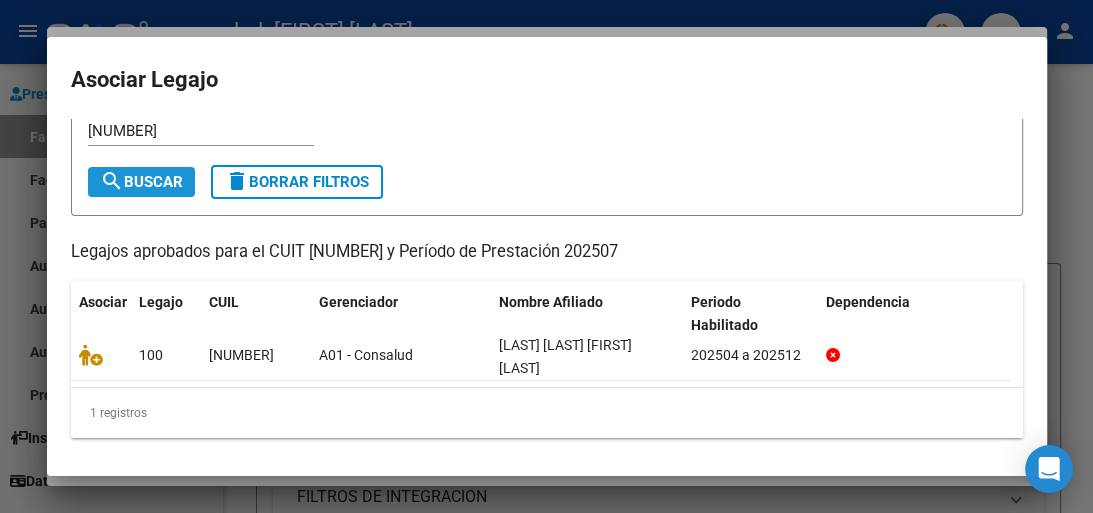 click on "search  Buscar" at bounding box center [141, 182] 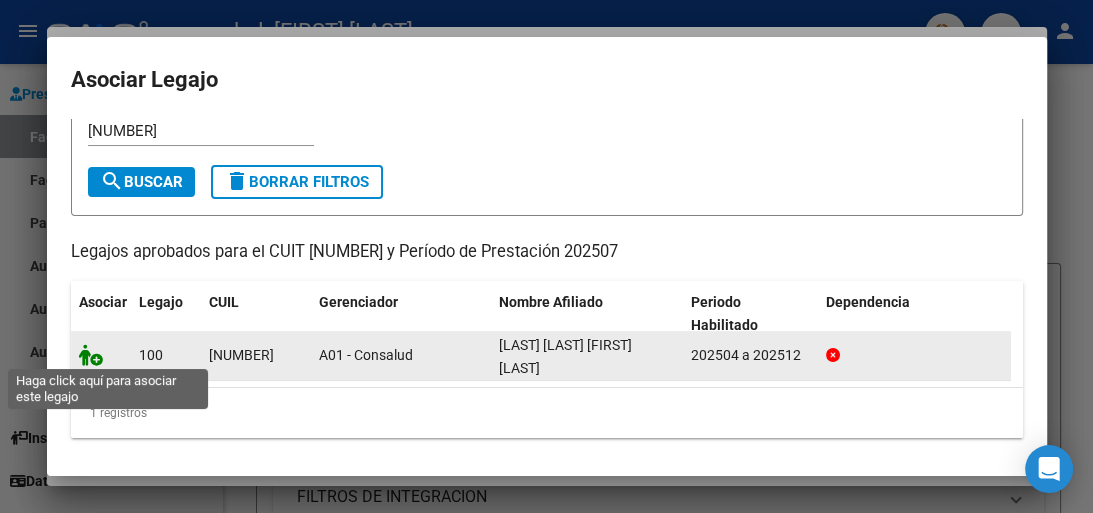 click 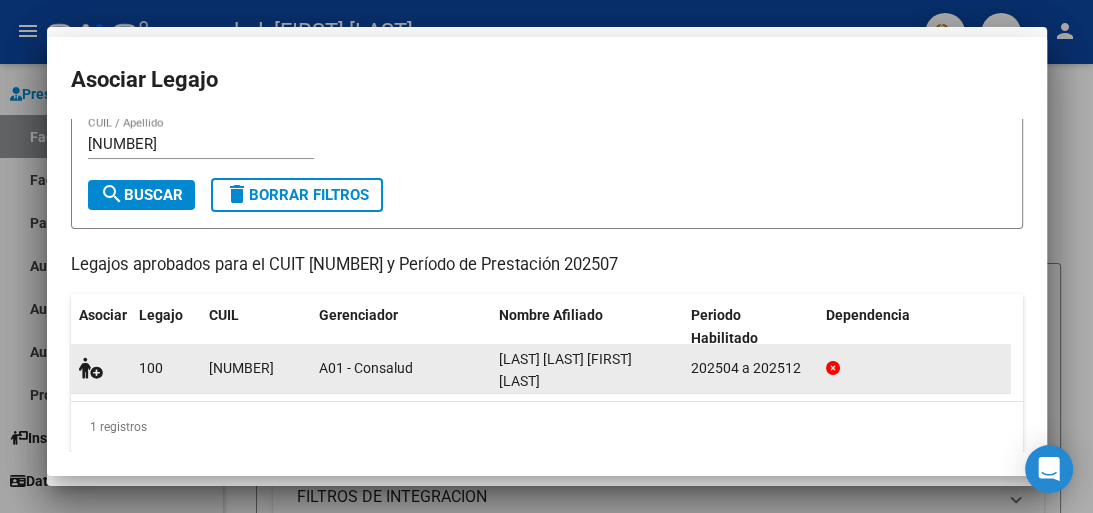 scroll, scrollTop: 1743, scrollLeft: 0, axis: vertical 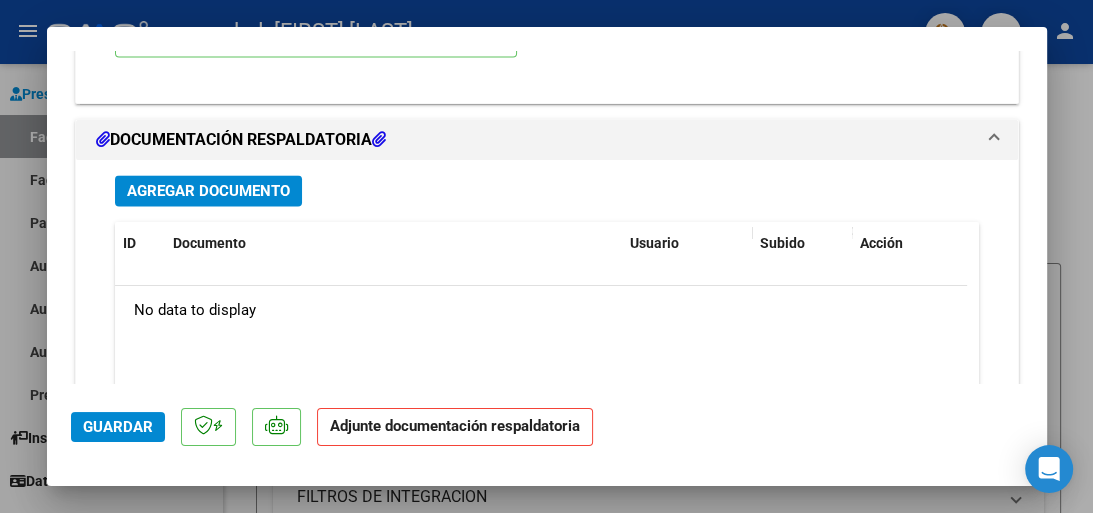 click on "Adjunte documentación respaldatoria" 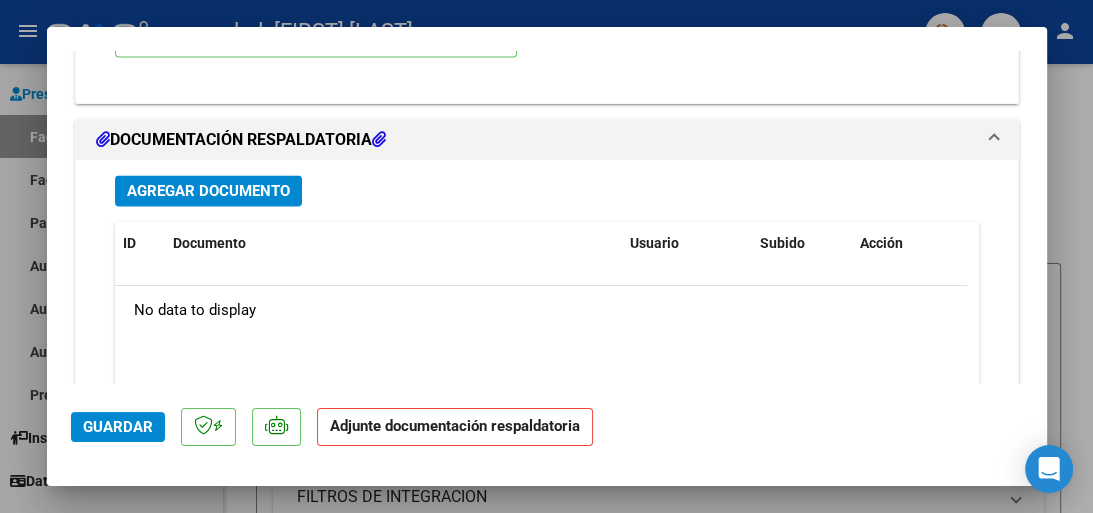 click on "Adjunte documentación respaldatoria" 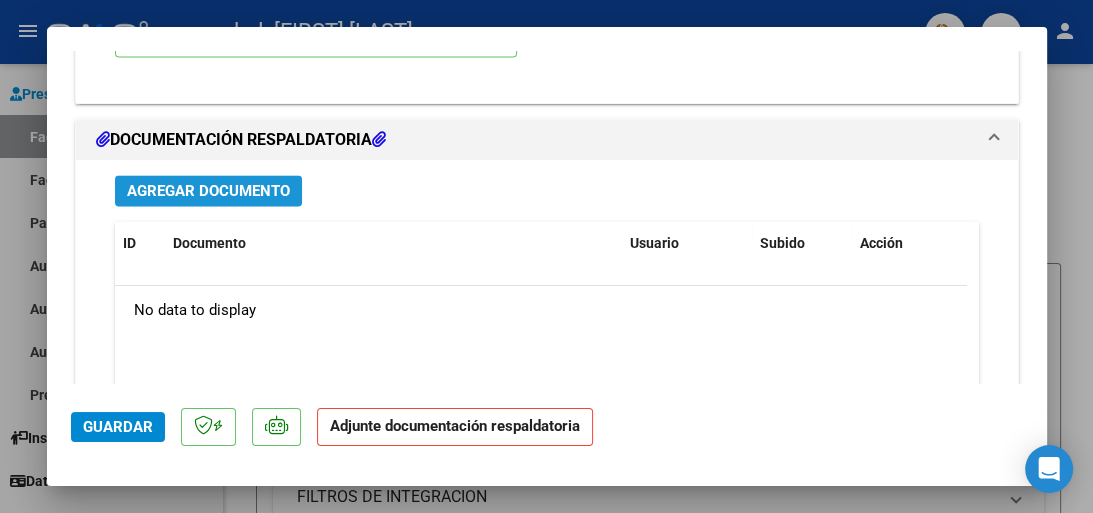 click on "Agregar Documento" at bounding box center (208, 191) 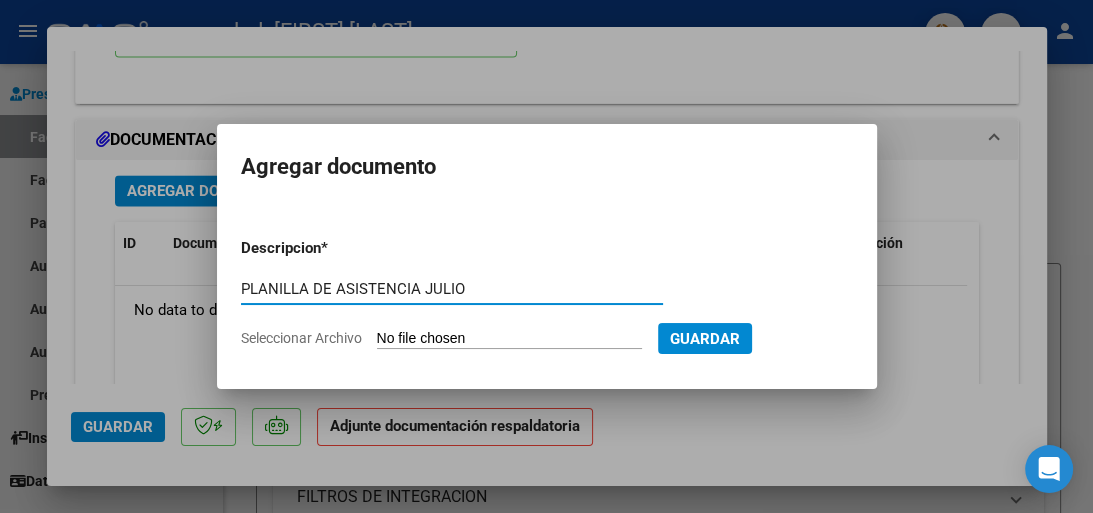 type on "PLANILLA DE ASISTENCIA JULIO" 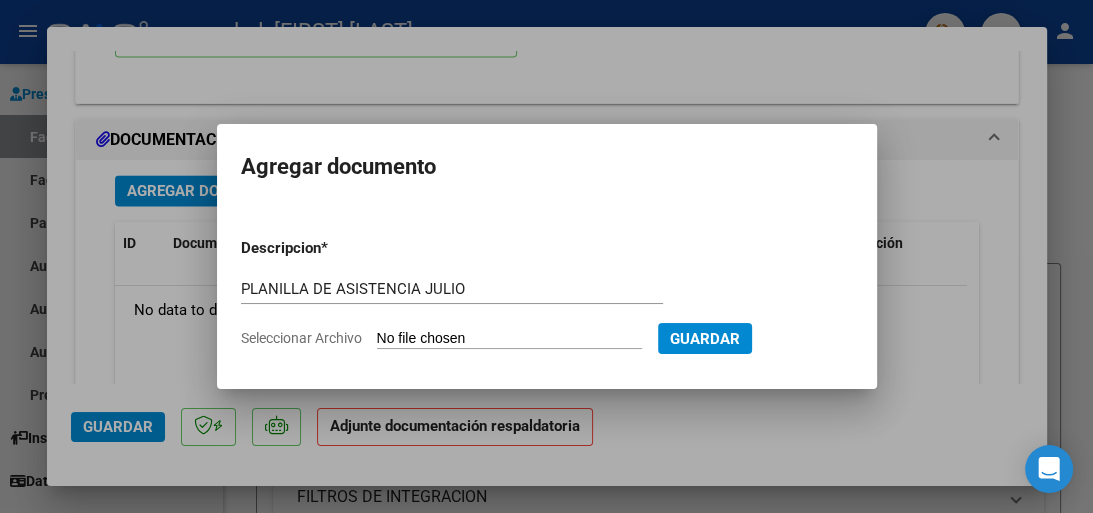 click on "Descripcion  *   PLANILLA DE ASISTENCIA JULIO Escriba aquí una descripcion  Seleccionar Archivo Guardar" at bounding box center [547, 293] 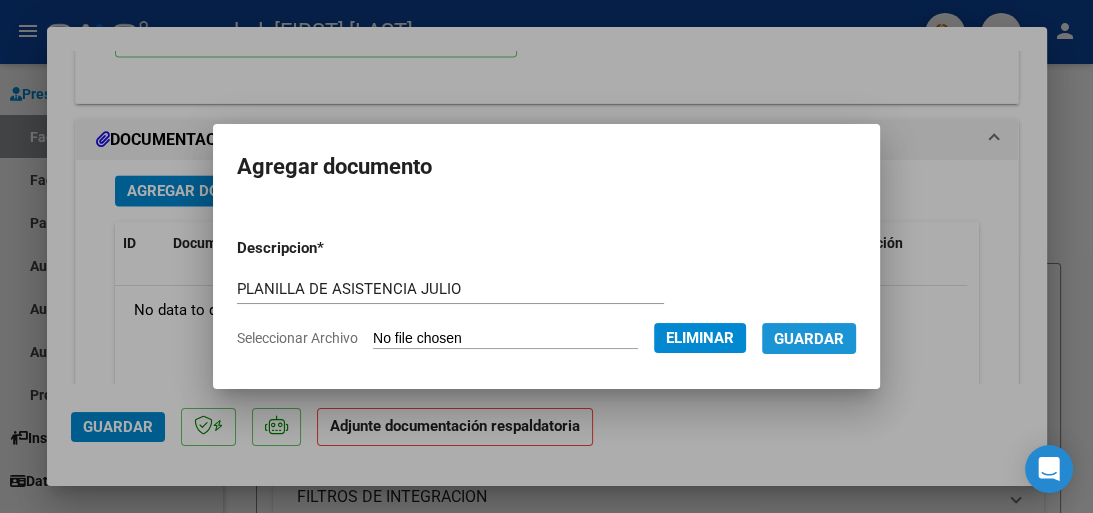 click on "Guardar" at bounding box center (809, 339) 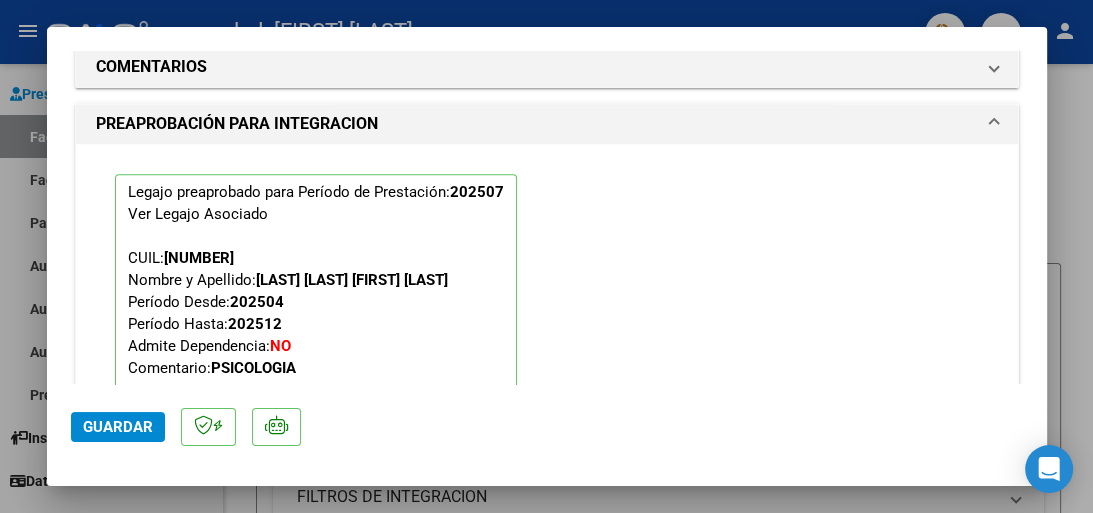 scroll, scrollTop: 2372, scrollLeft: 0, axis: vertical 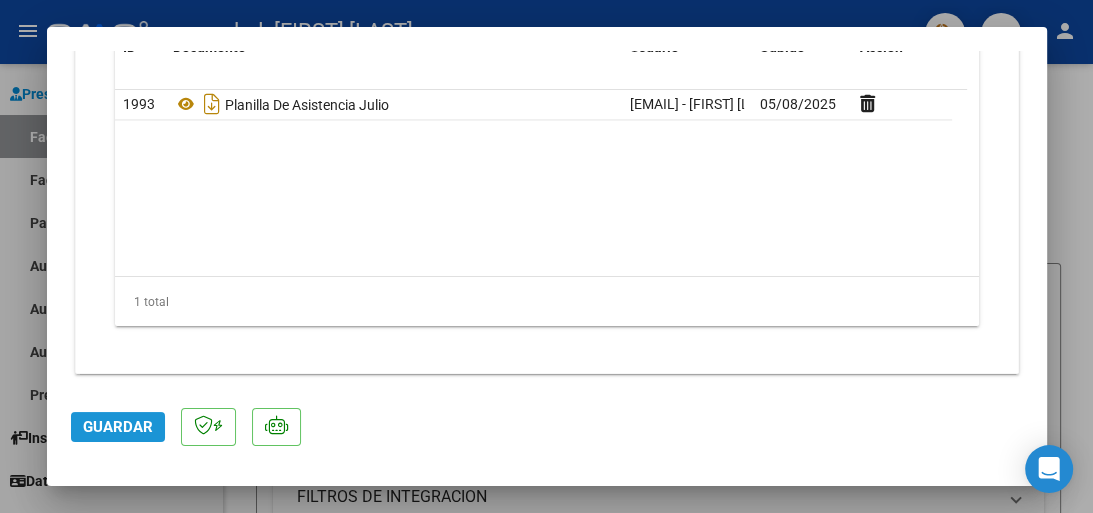 click on "Guardar" 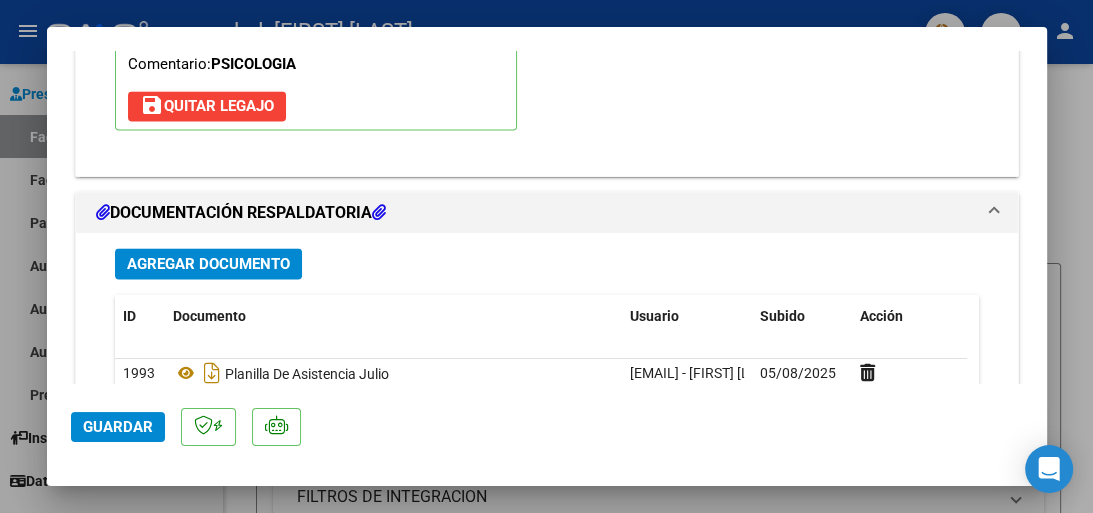 scroll, scrollTop: 2372, scrollLeft: 0, axis: vertical 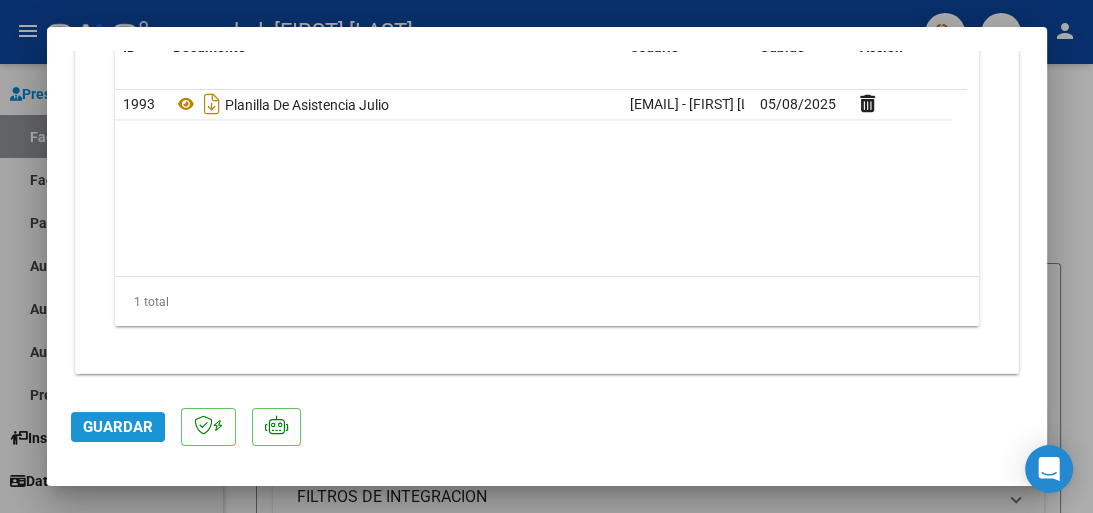 click on "Guardar" 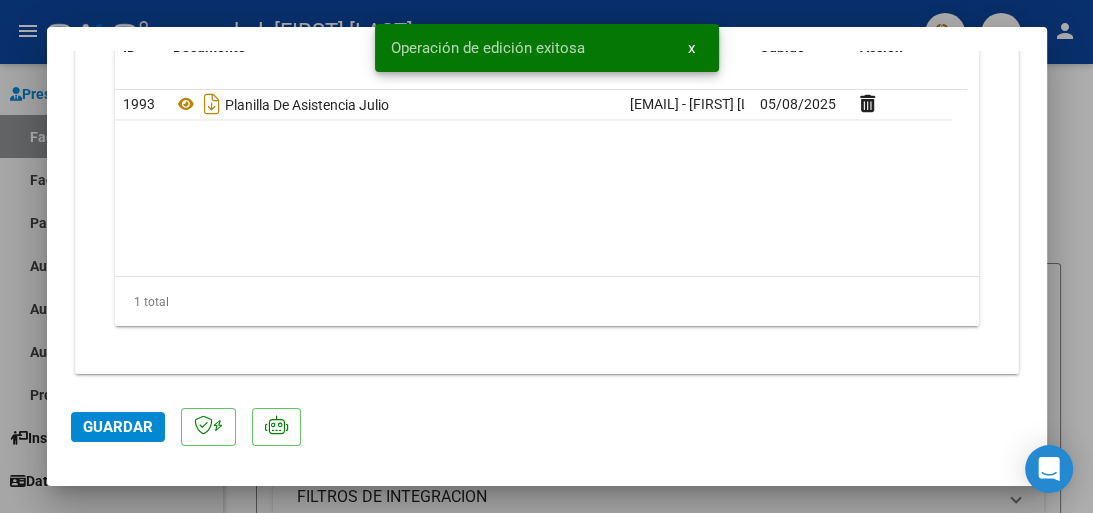 click at bounding box center (546, 256) 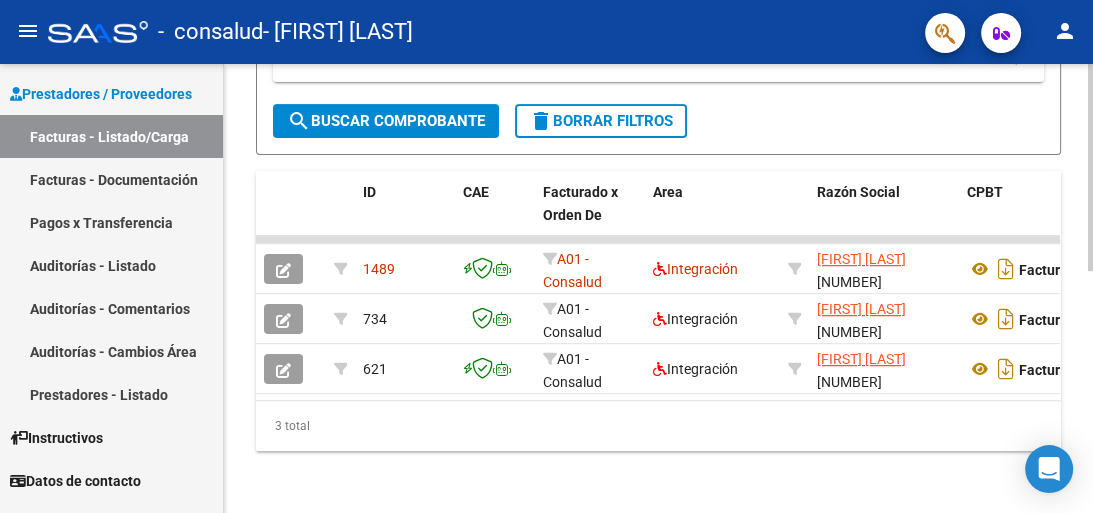 scroll, scrollTop: 512, scrollLeft: 0, axis: vertical 